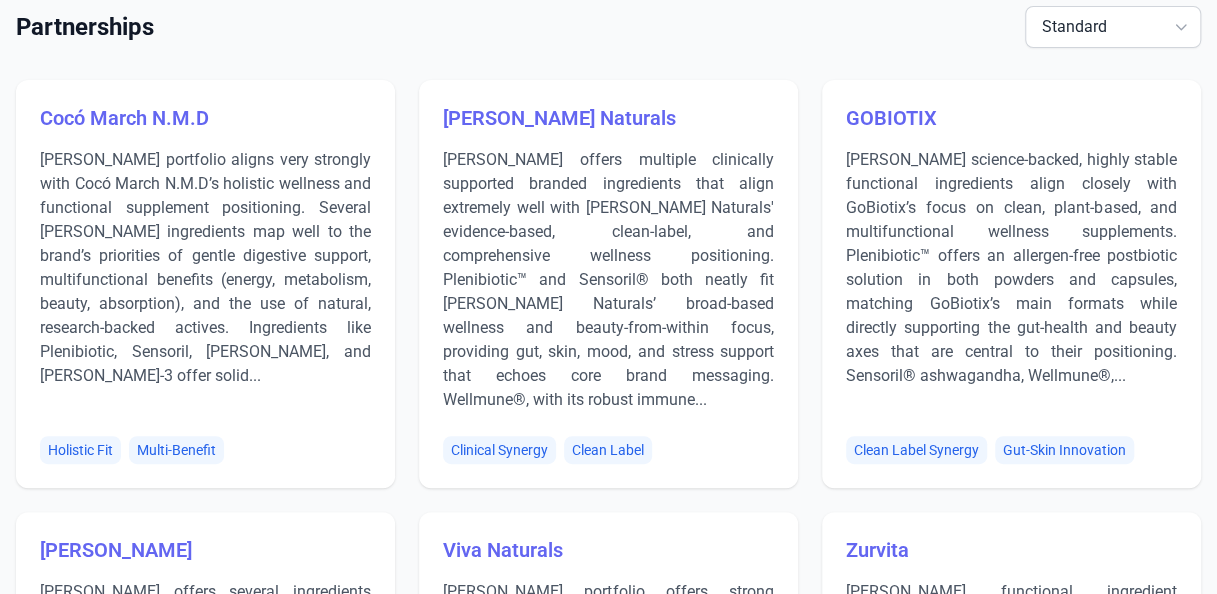scroll, scrollTop: 0, scrollLeft: 0, axis: both 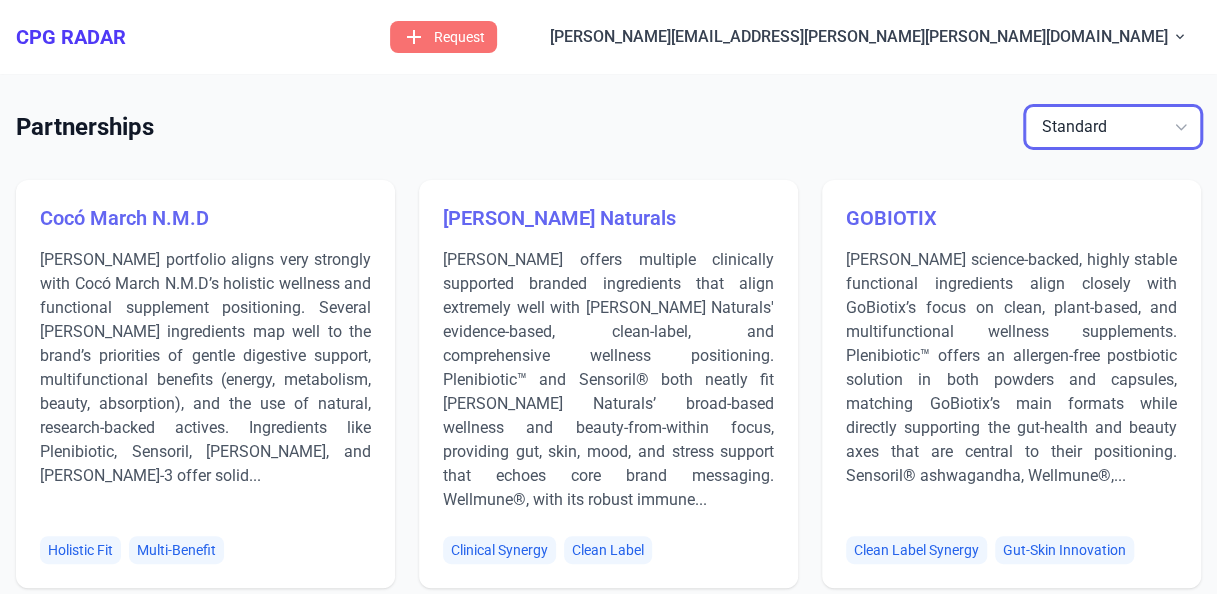 click on "Pets Standard" at bounding box center (1113, 127) 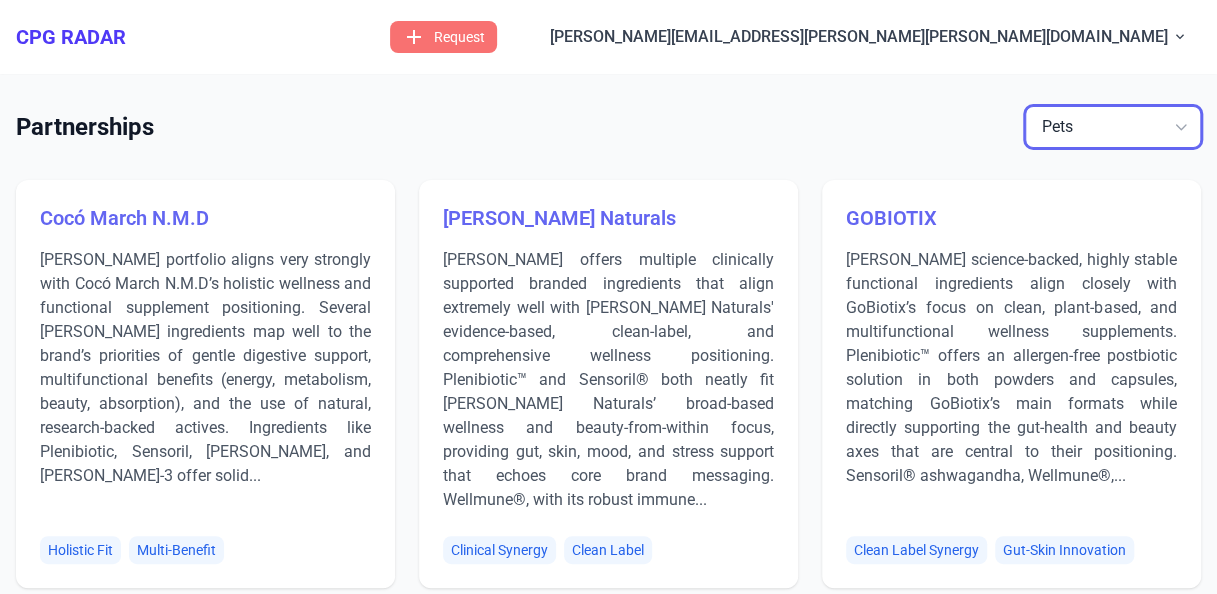 click on "Pets Standard" at bounding box center [1113, 127] 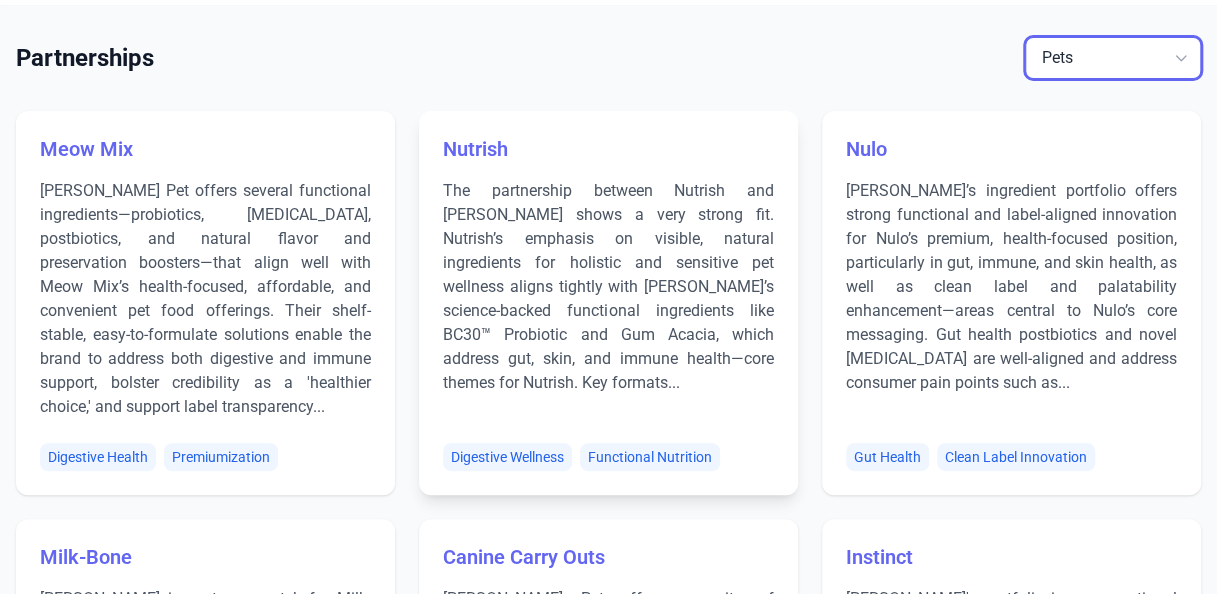 scroll, scrollTop: 100, scrollLeft: 0, axis: vertical 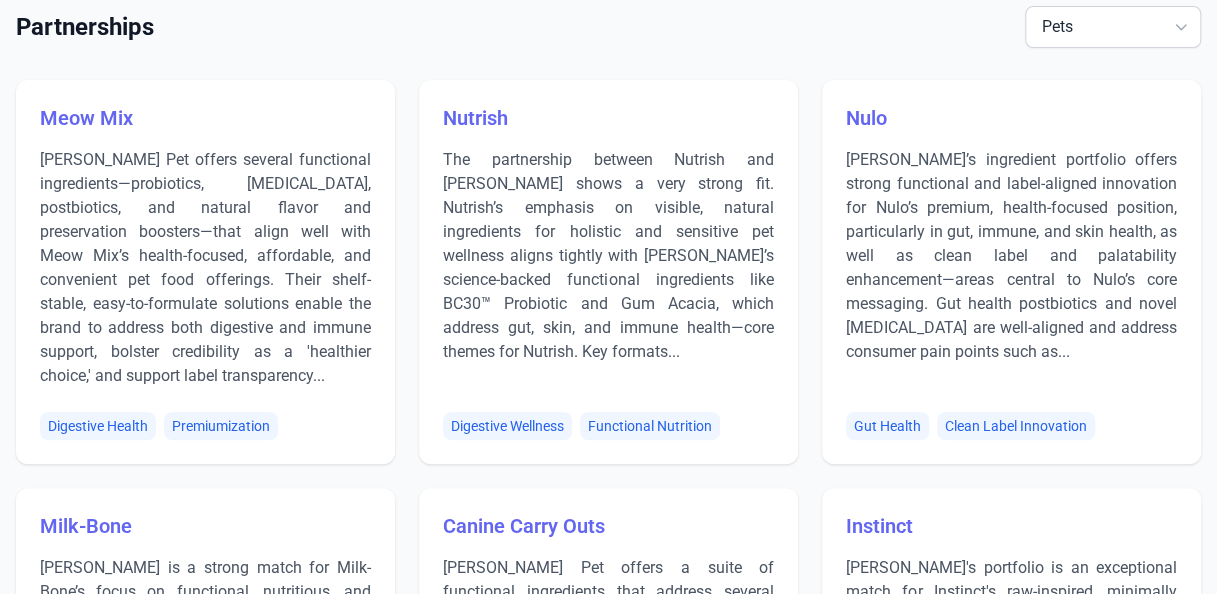 click on "Meow Mix" at bounding box center [86, 118] 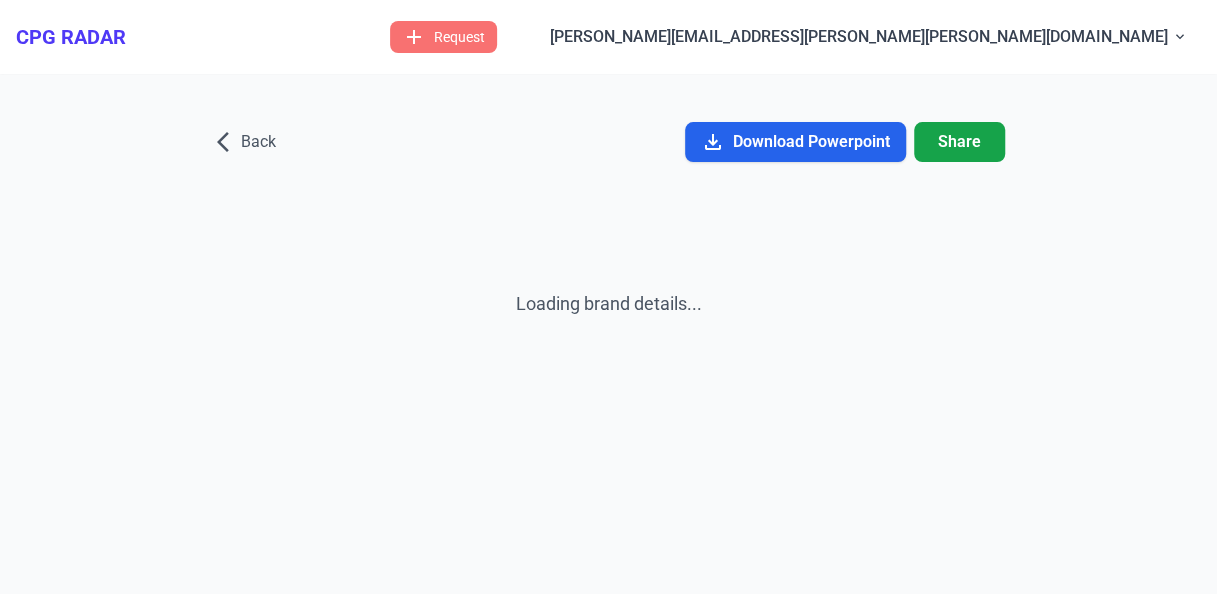 scroll, scrollTop: 0, scrollLeft: 0, axis: both 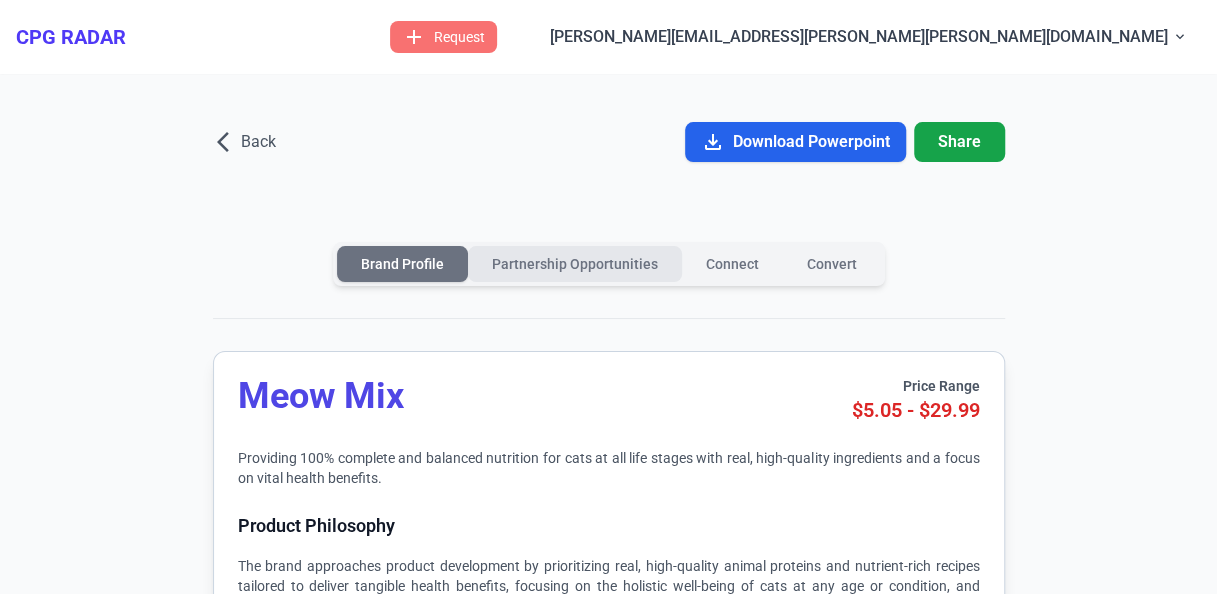 click on "Partnership Opportunities" at bounding box center [575, 264] 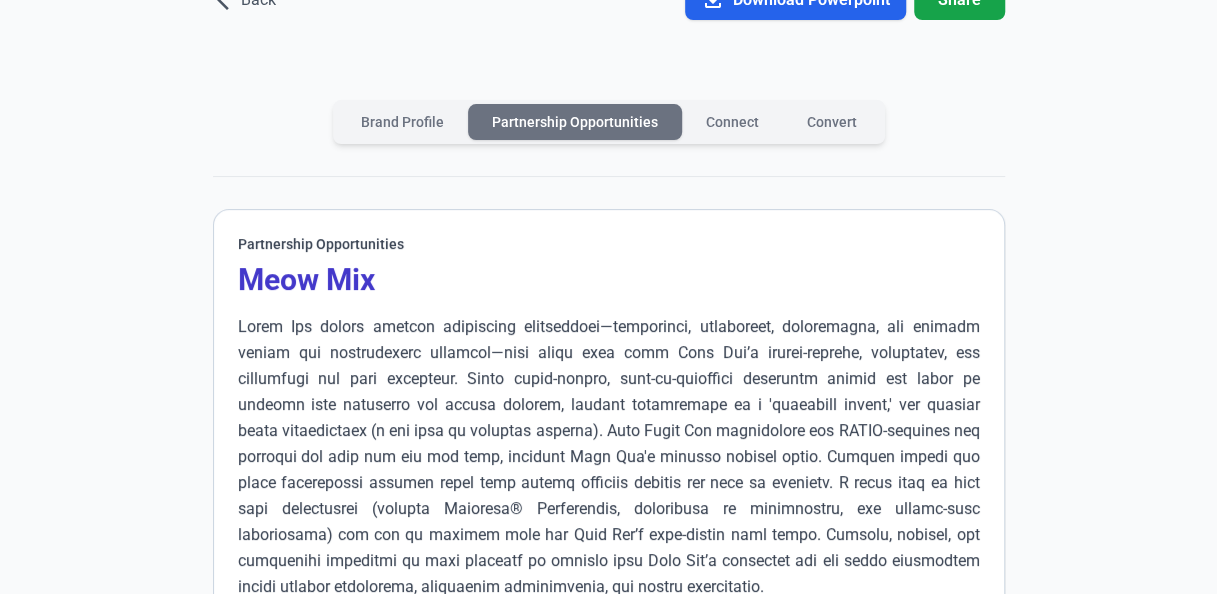 scroll, scrollTop: 0, scrollLeft: 0, axis: both 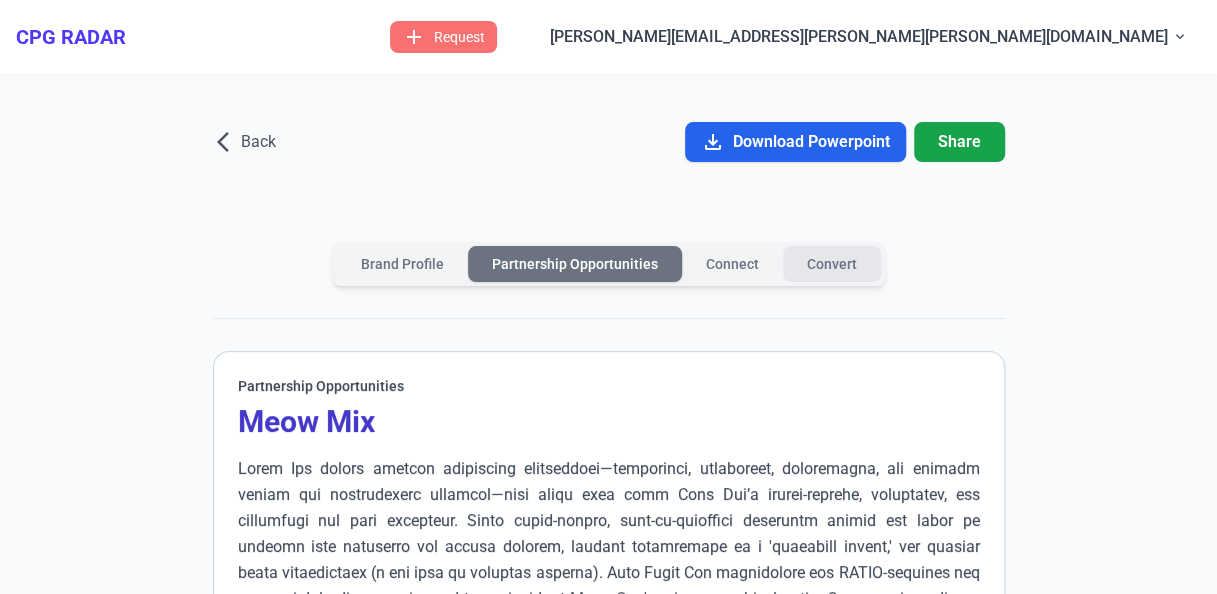 click on "Convert" at bounding box center (832, 264) 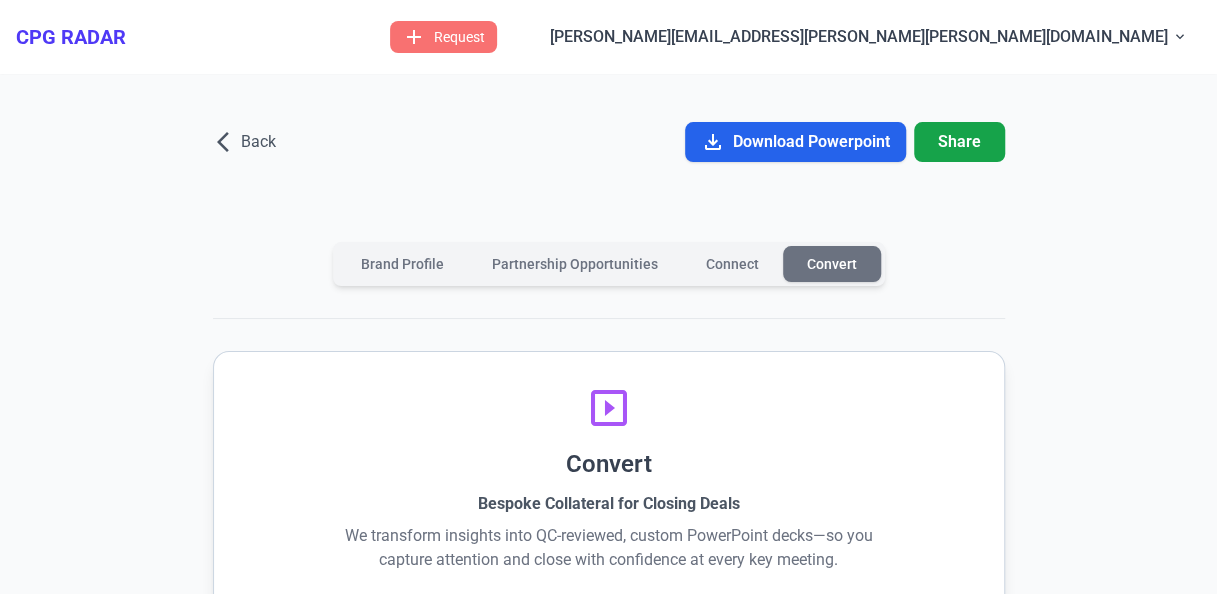 scroll, scrollTop: 0, scrollLeft: 0, axis: both 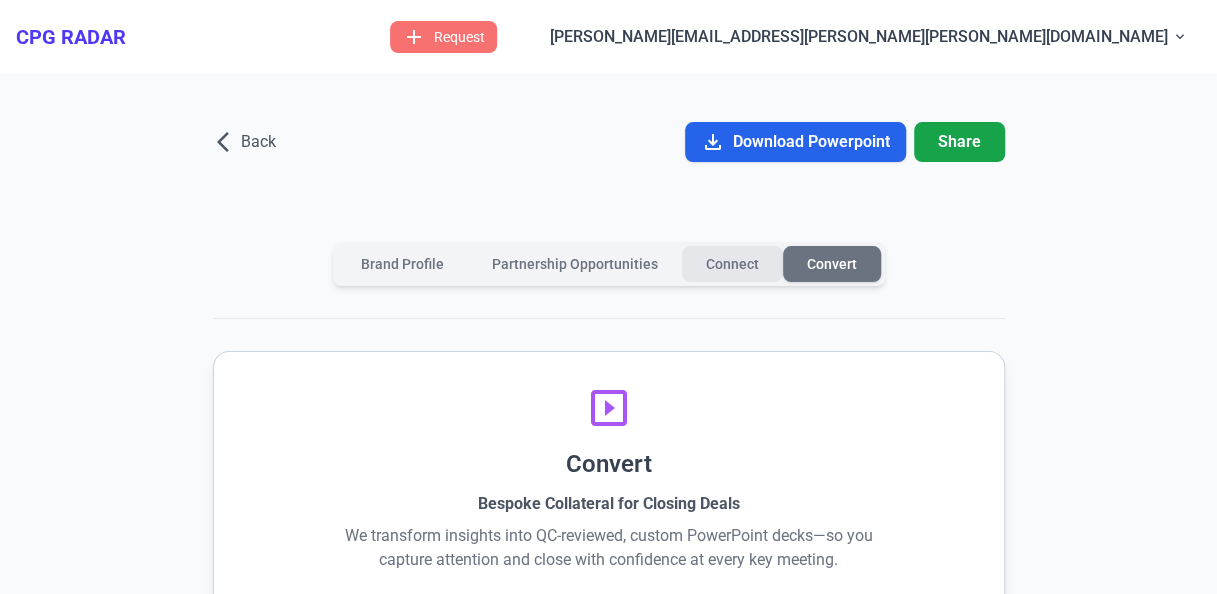 click on "Connect" at bounding box center [732, 264] 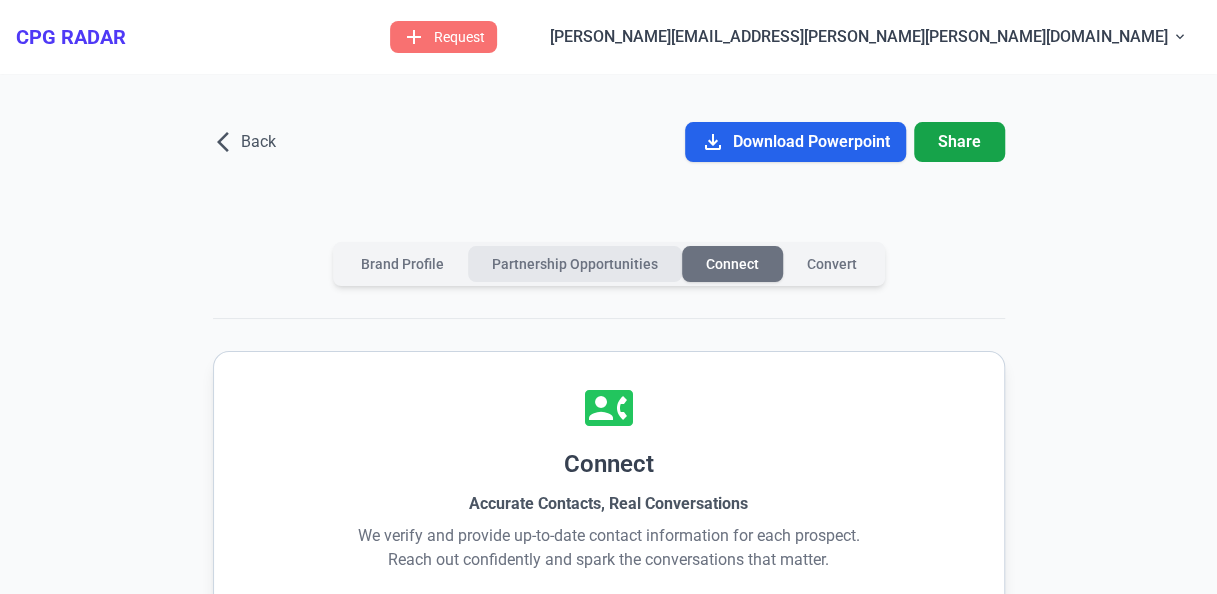 click on "Partnership Opportunities" at bounding box center (575, 264) 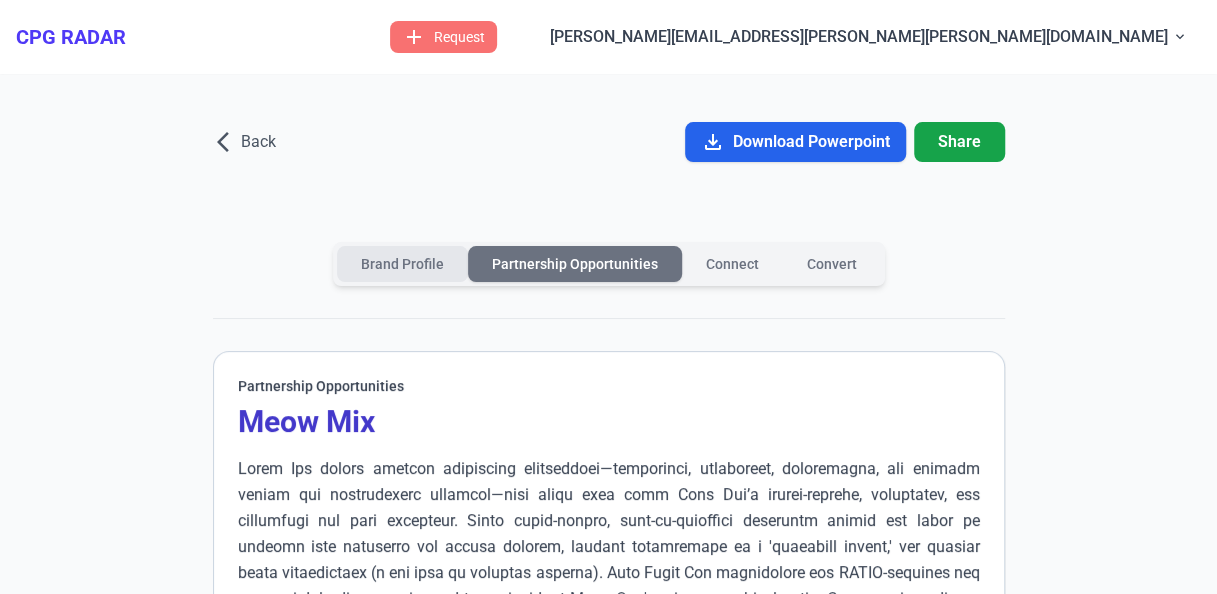 click on "Brand Profile" at bounding box center (402, 264) 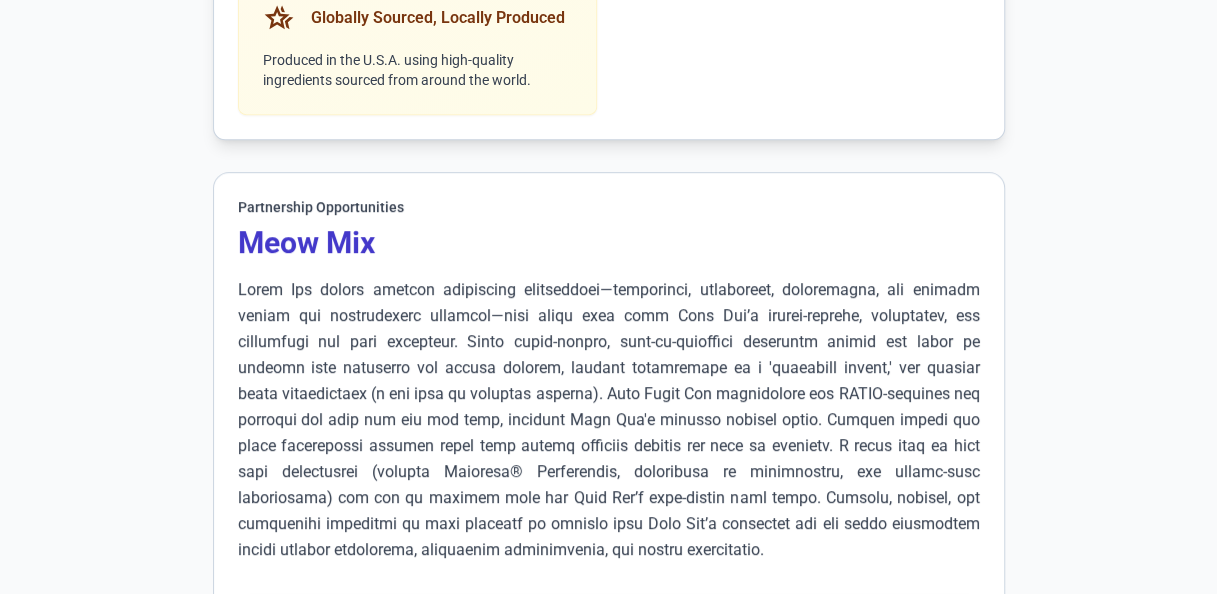 scroll, scrollTop: 7827, scrollLeft: 0, axis: vertical 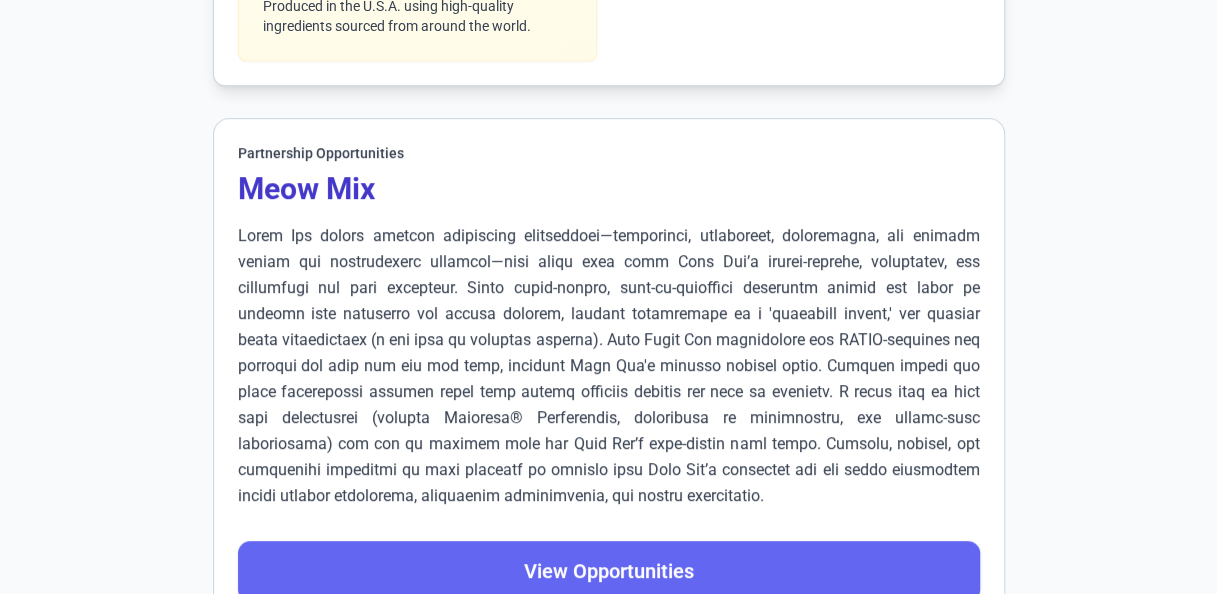 click on "View Opportunities" at bounding box center [609, 571] 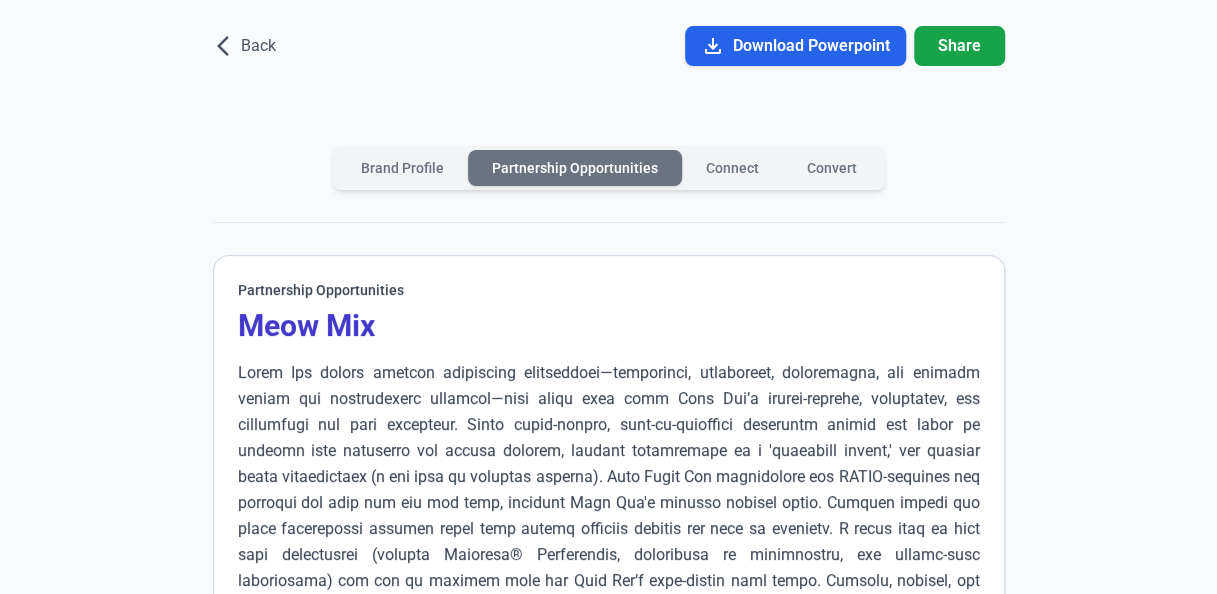 scroll, scrollTop: 0, scrollLeft: 0, axis: both 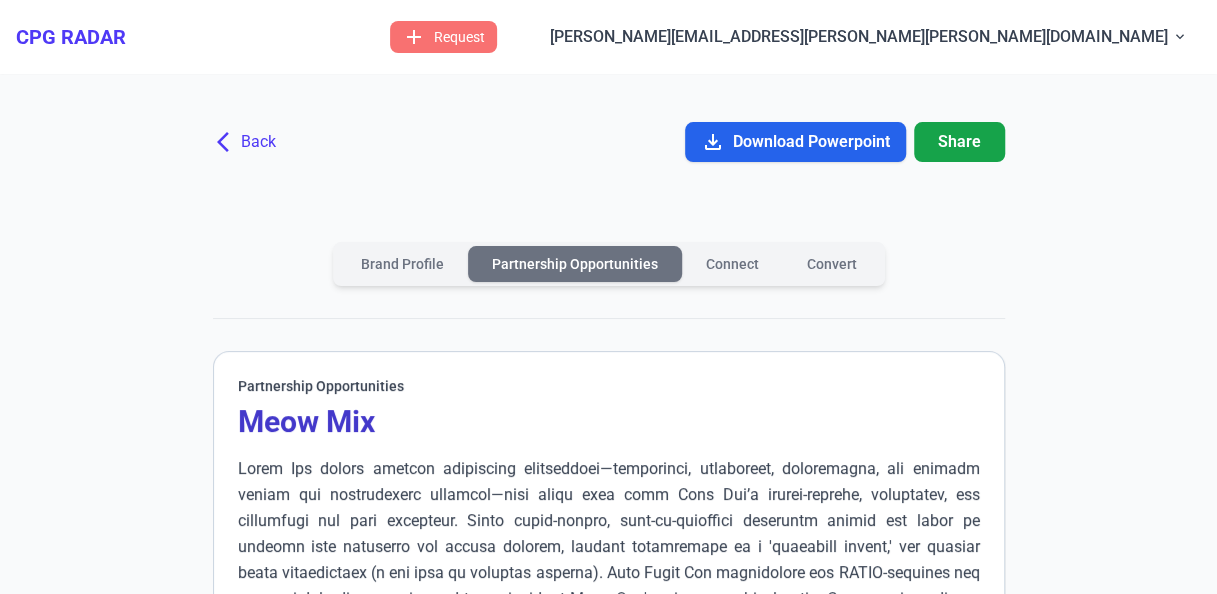 click on "arrow_back_ios" at bounding box center [229, 142] 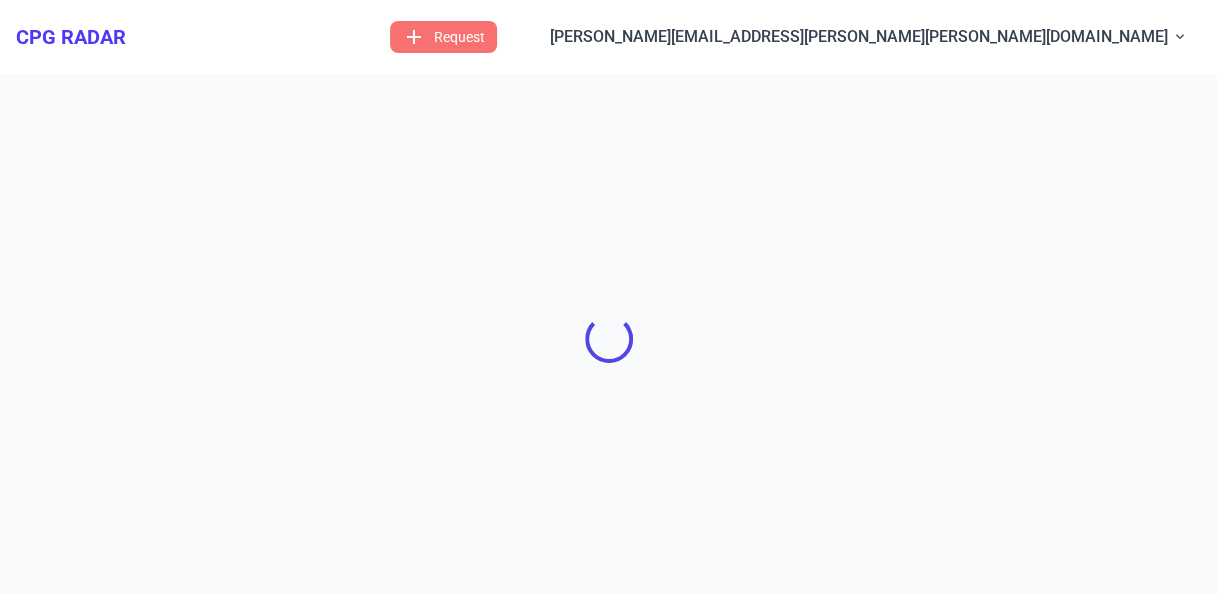 scroll, scrollTop: 9, scrollLeft: 0, axis: vertical 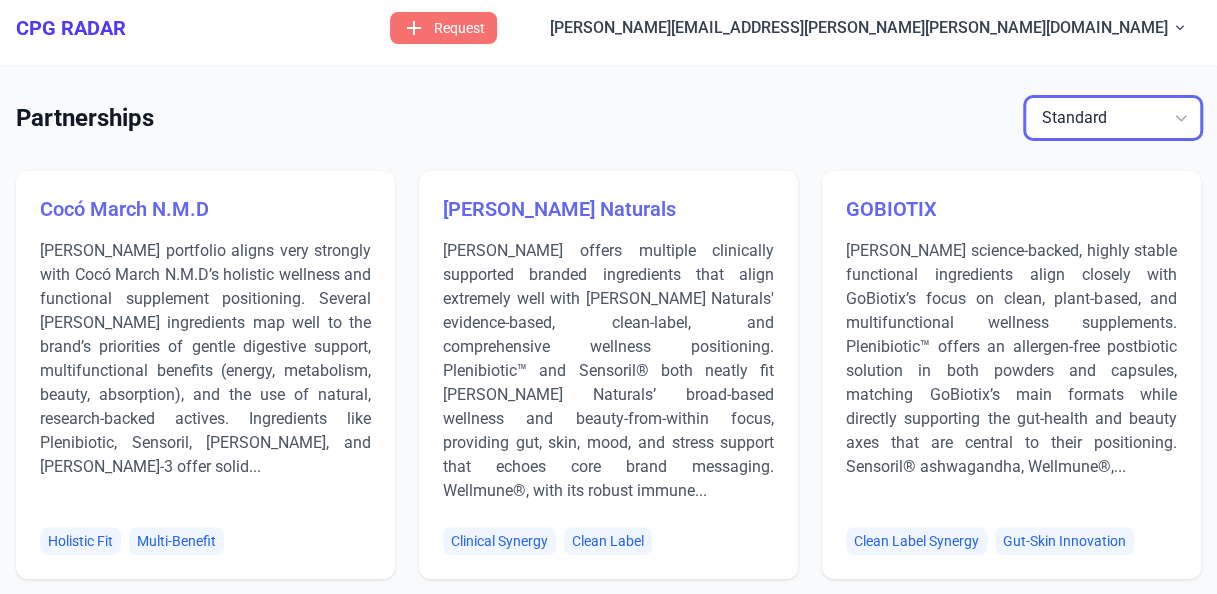 click on "Pets Standard" at bounding box center (1113, 118) 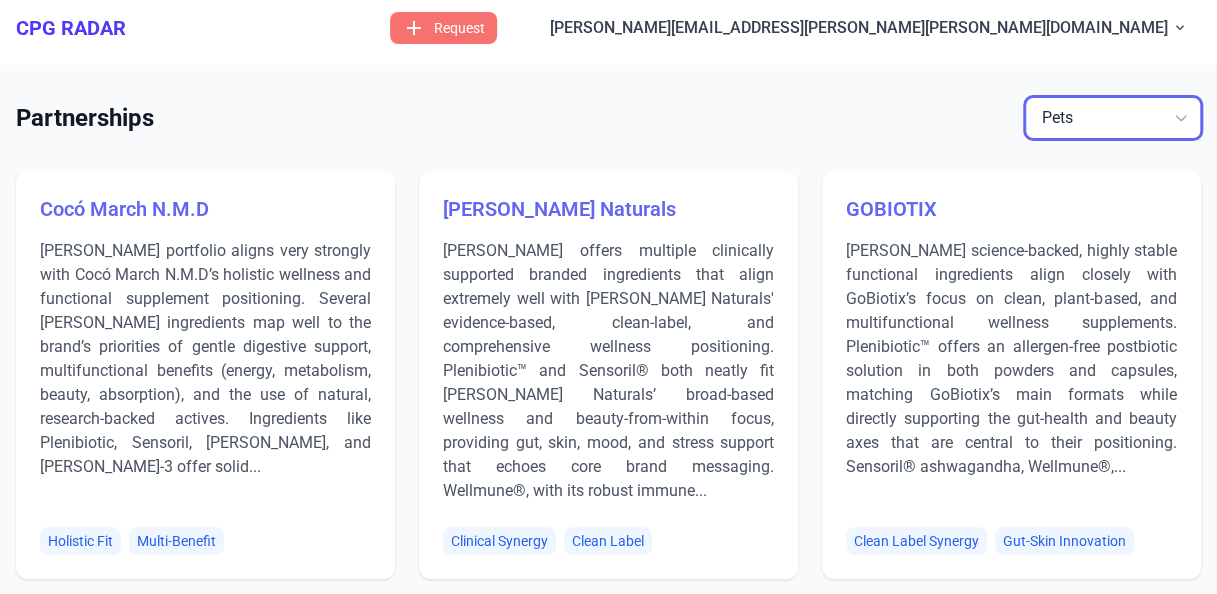click on "Pets Standard" at bounding box center (1113, 118) 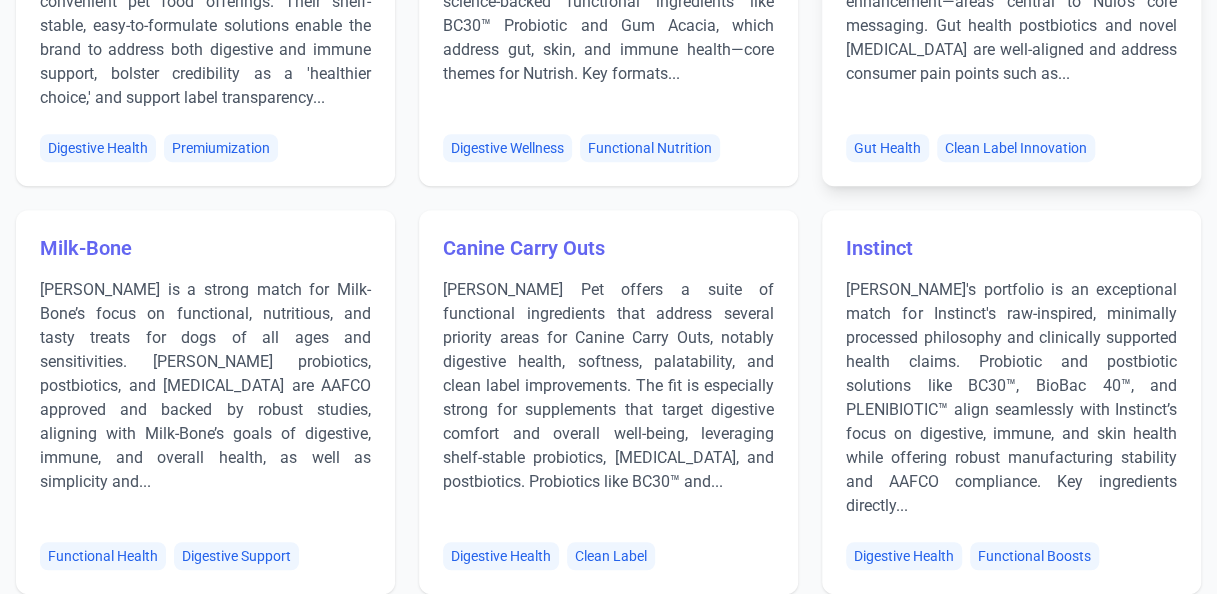 scroll, scrollTop: 409, scrollLeft: 0, axis: vertical 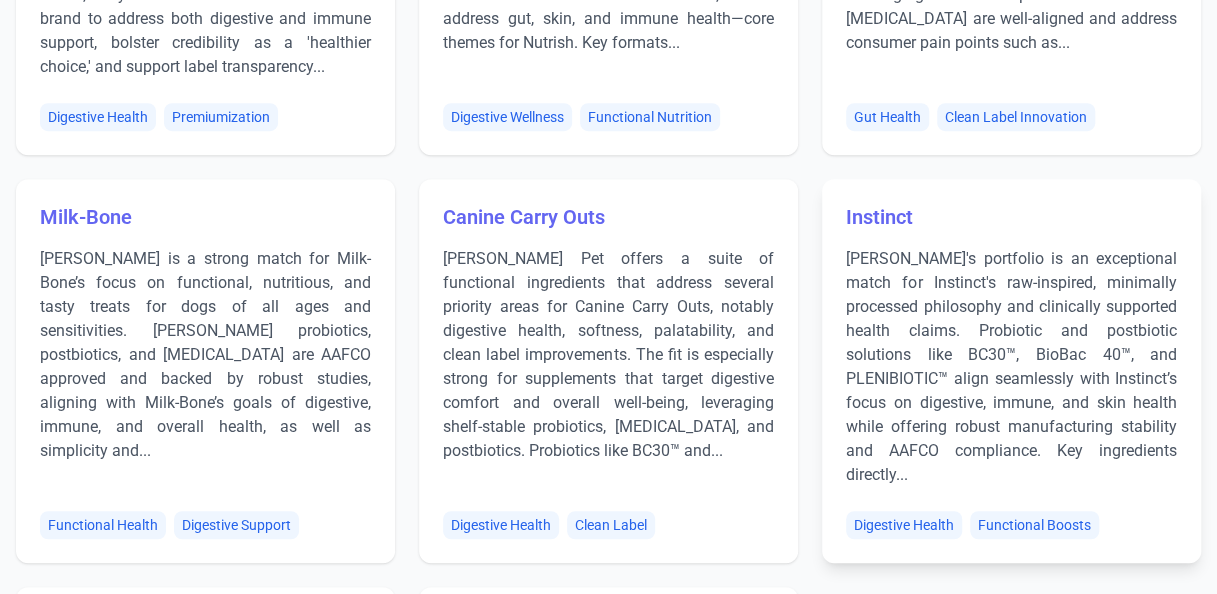 click on "Instinct" at bounding box center (879, 217) 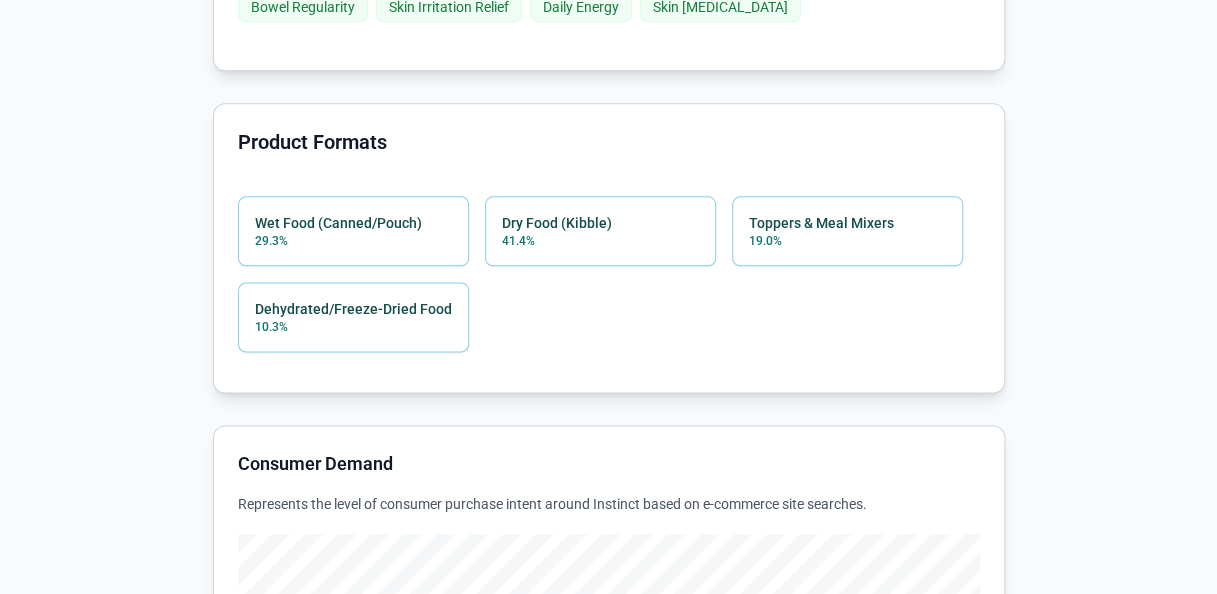 scroll, scrollTop: 1100, scrollLeft: 0, axis: vertical 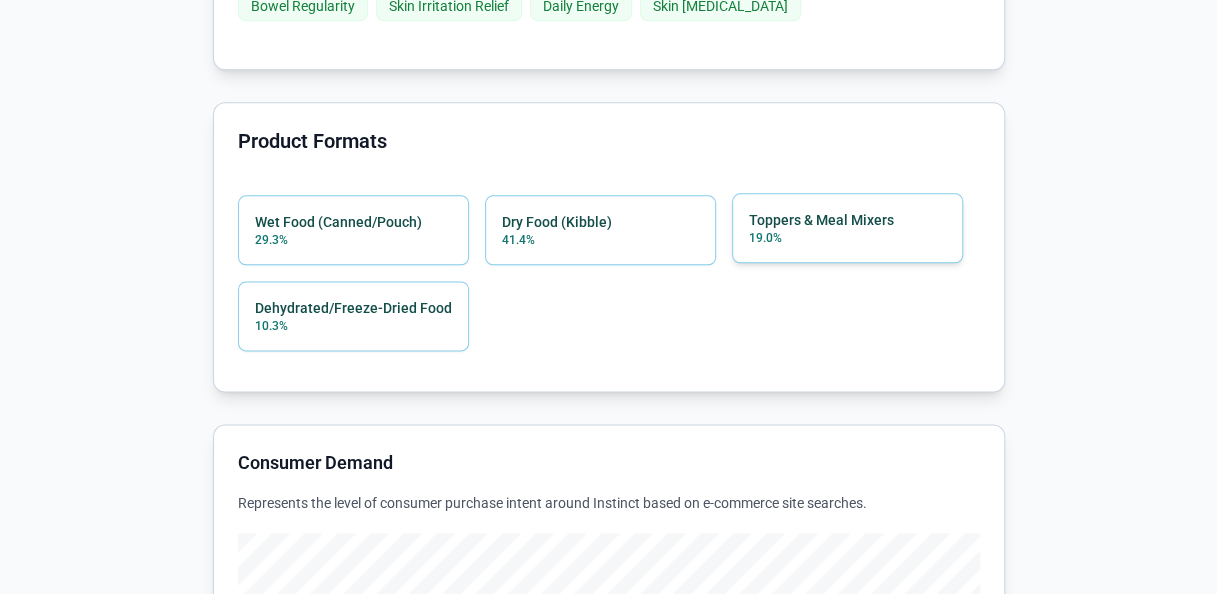 click on "19.0%" at bounding box center [821, 238] 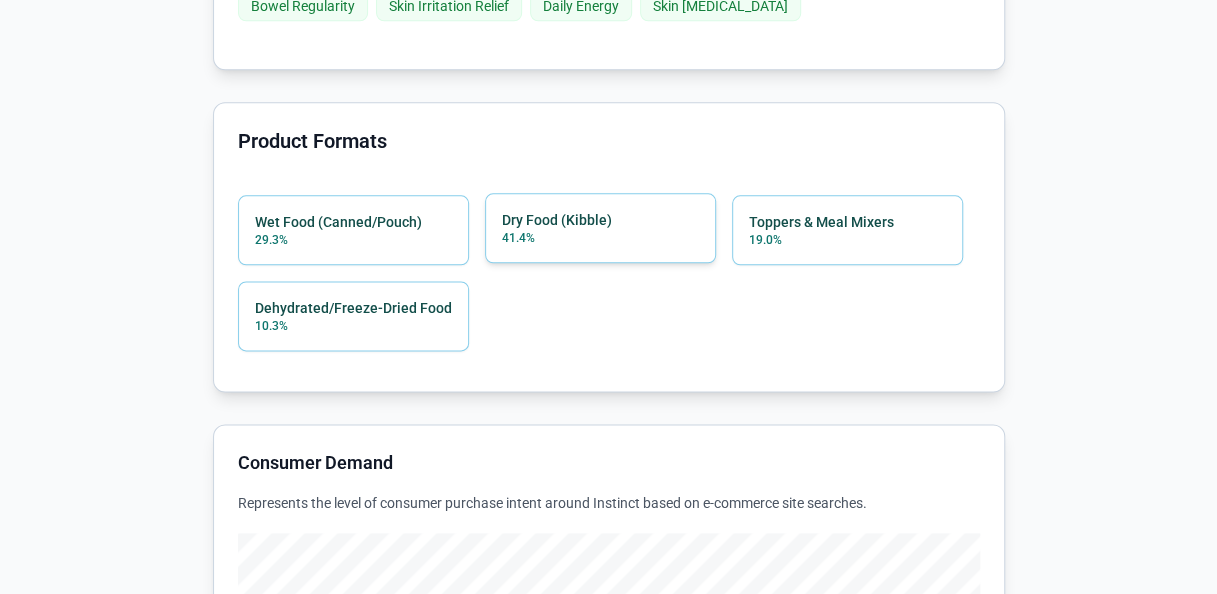 click on "Dry Food (Kibble) 41.4%" 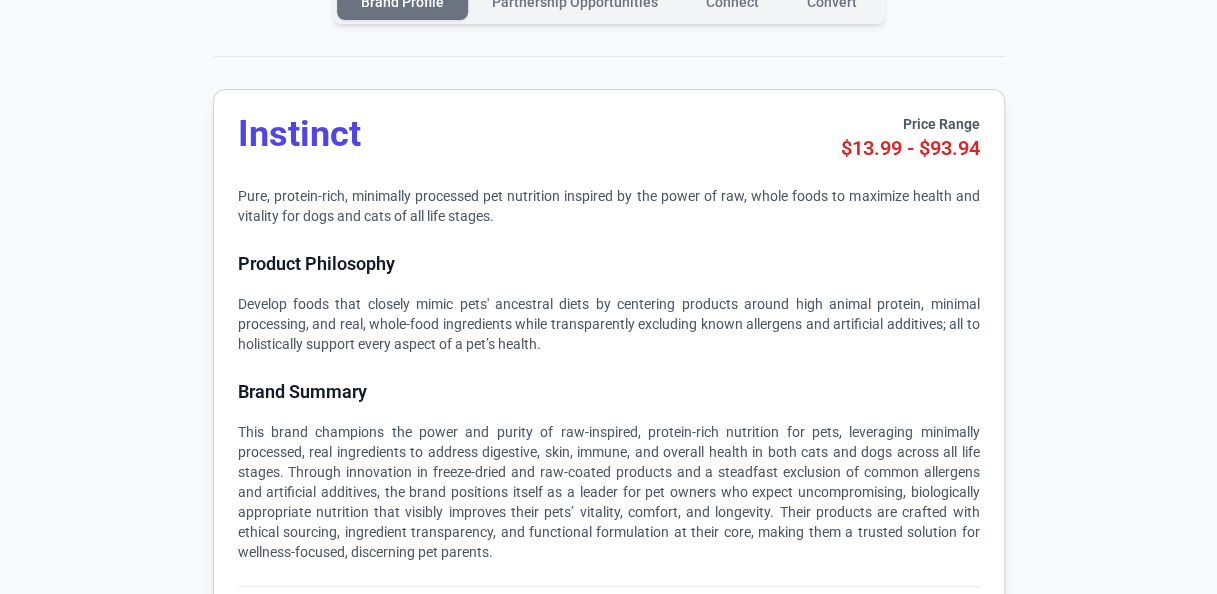 scroll, scrollTop: 100, scrollLeft: 0, axis: vertical 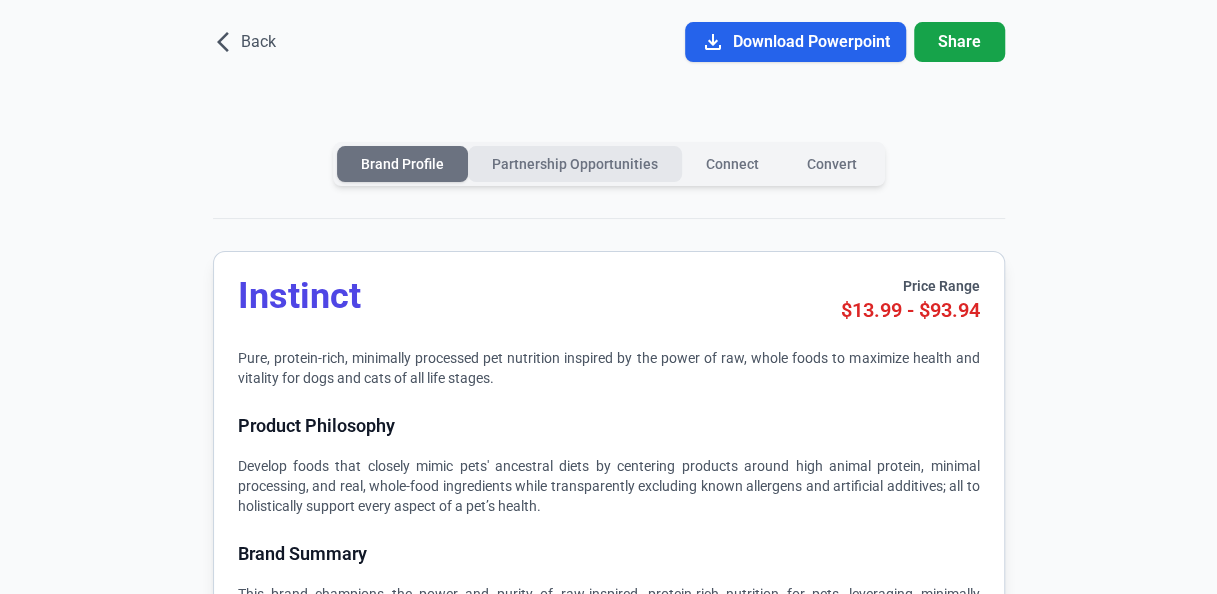 click on "Partnership Opportunities" at bounding box center [575, 164] 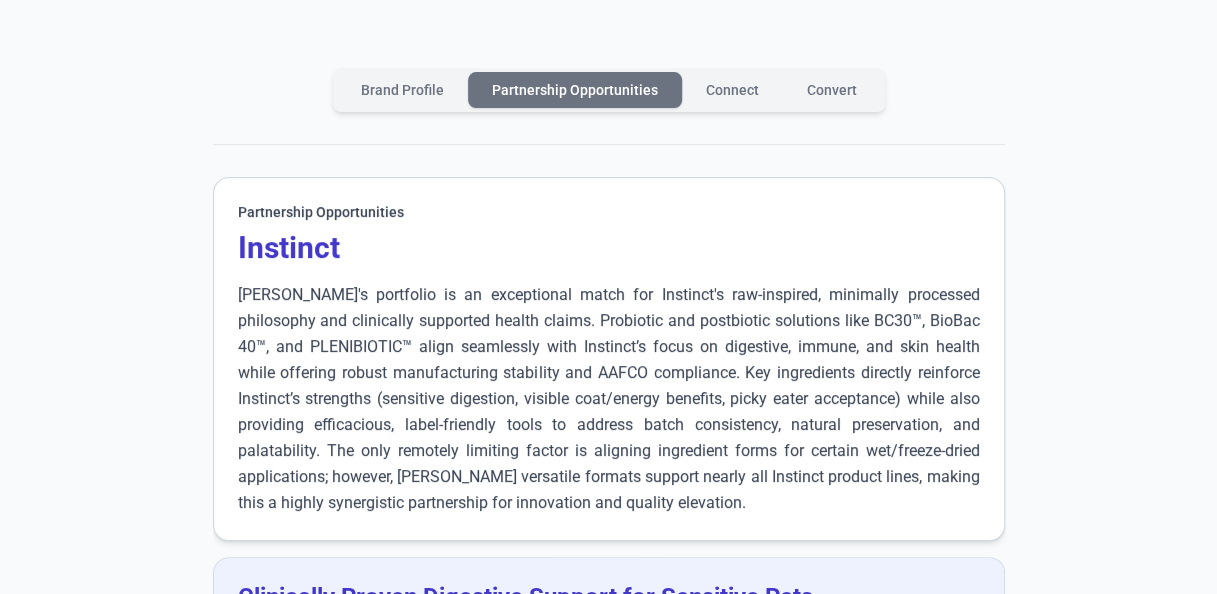 scroll, scrollTop: 0, scrollLeft: 0, axis: both 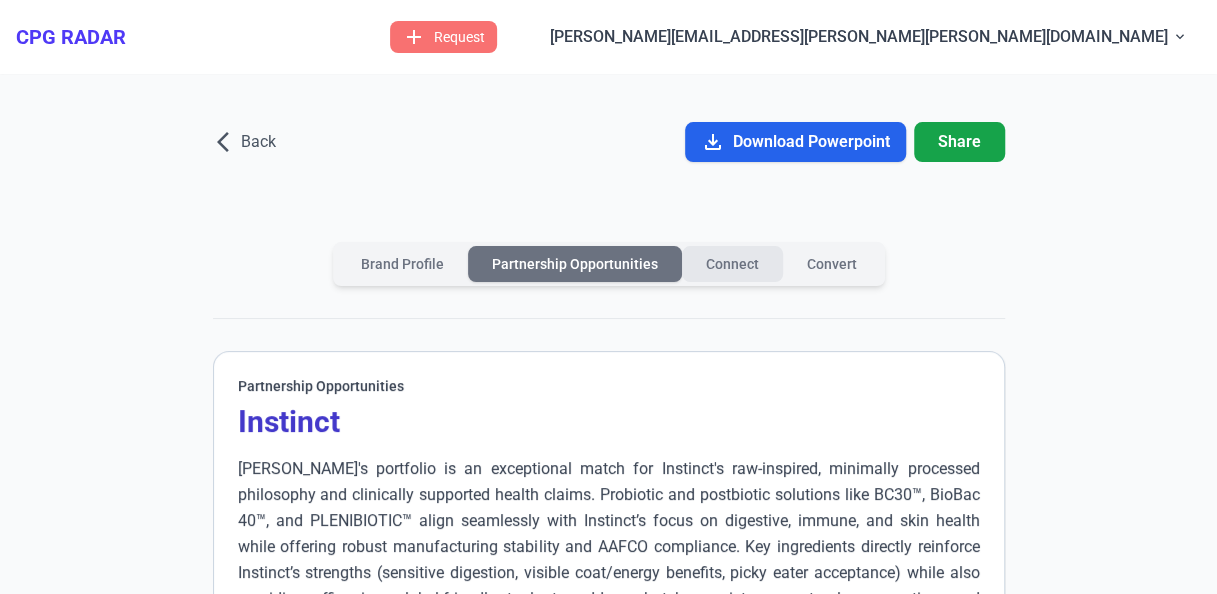 click on "Connect" at bounding box center (732, 264) 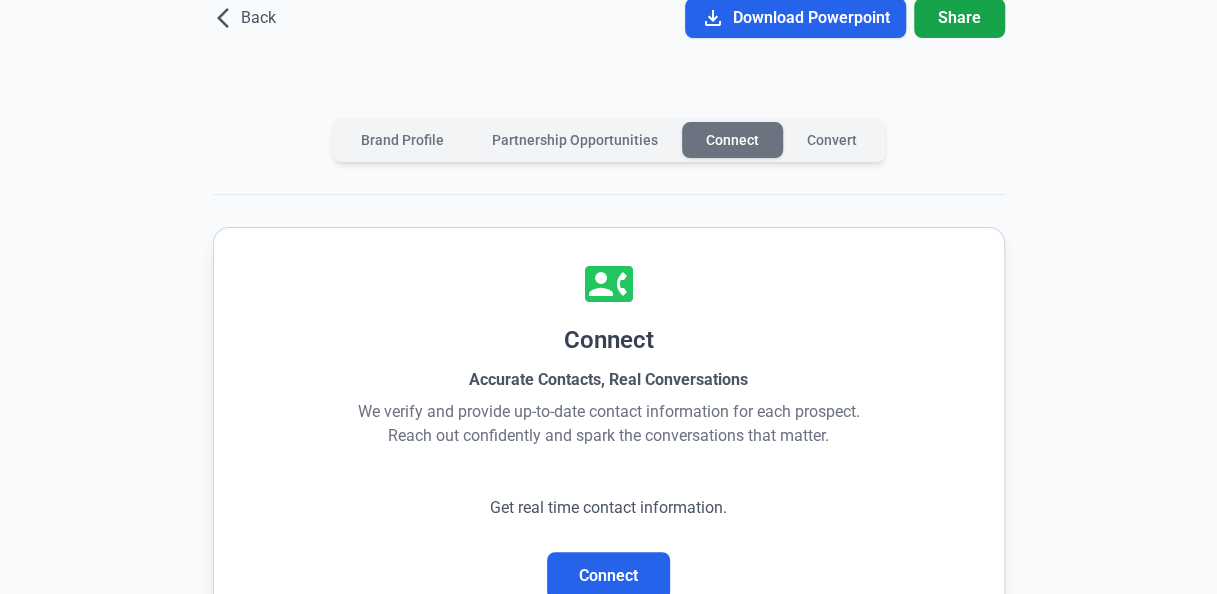 scroll, scrollTop: 0, scrollLeft: 0, axis: both 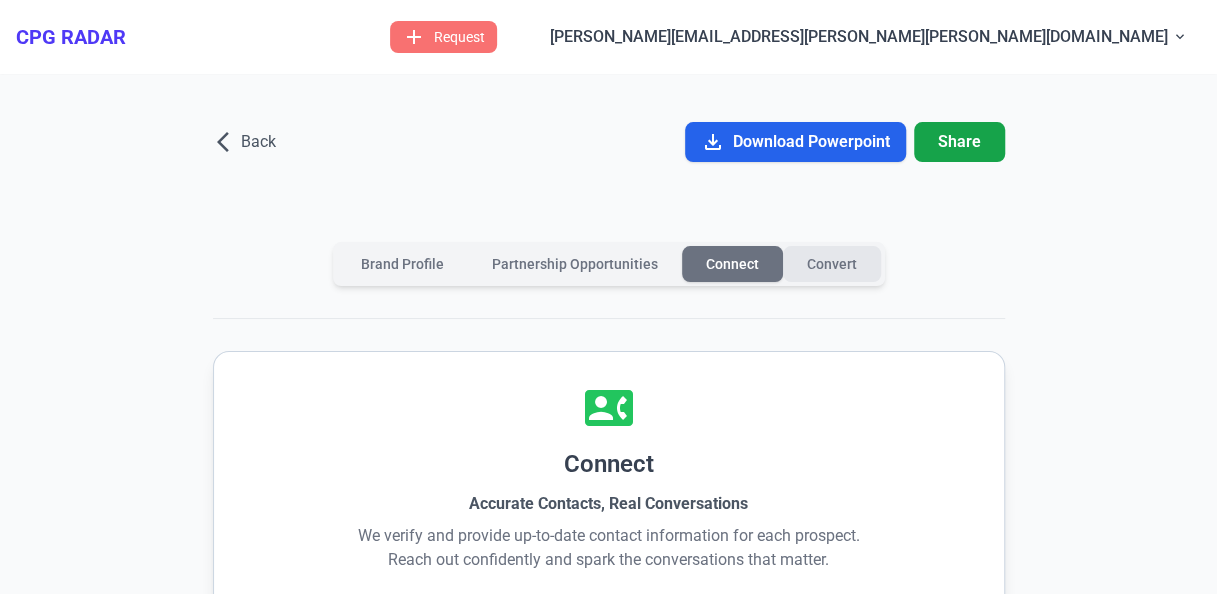 click on "Convert" at bounding box center (832, 264) 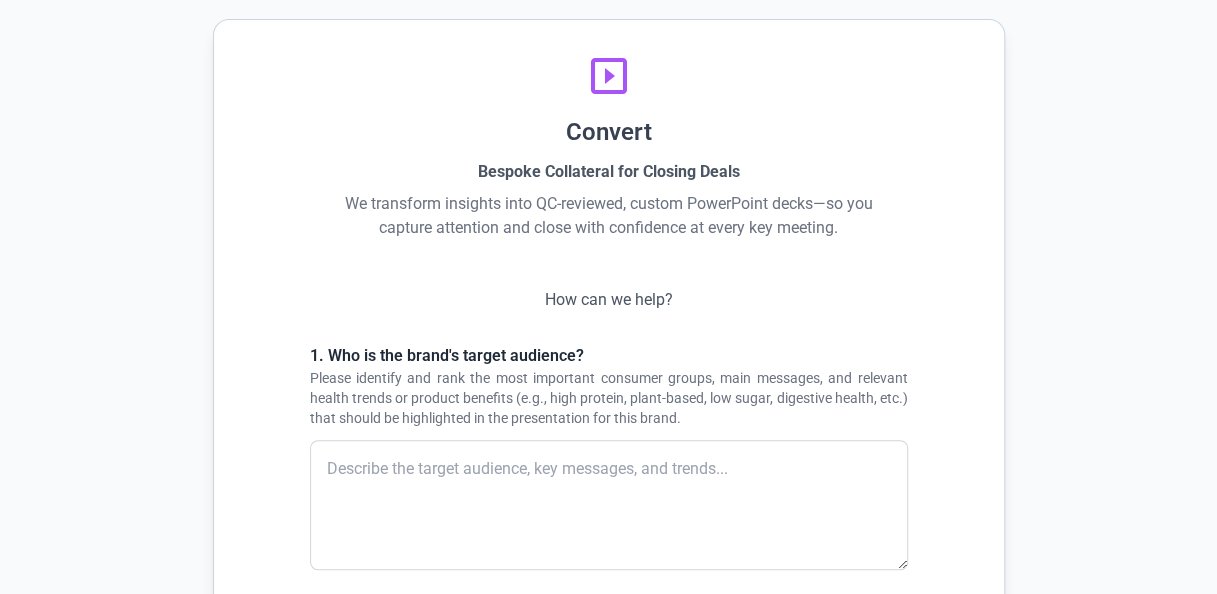 scroll, scrollTop: 0, scrollLeft: 0, axis: both 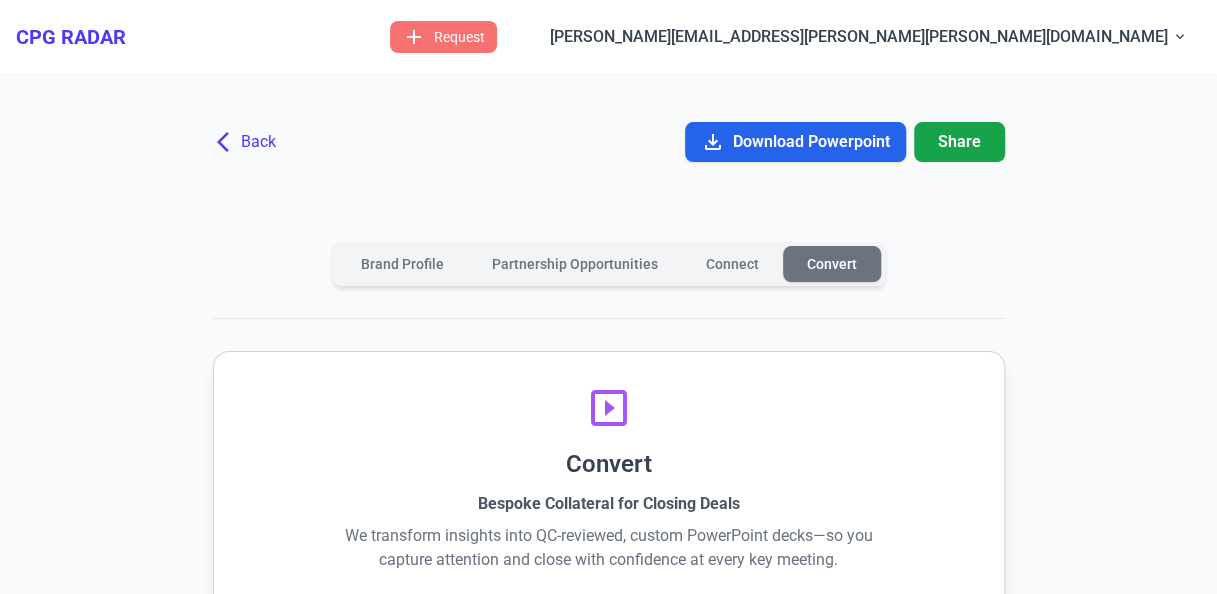 click on "arrow_back_ios" at bounding box center [229, 142] 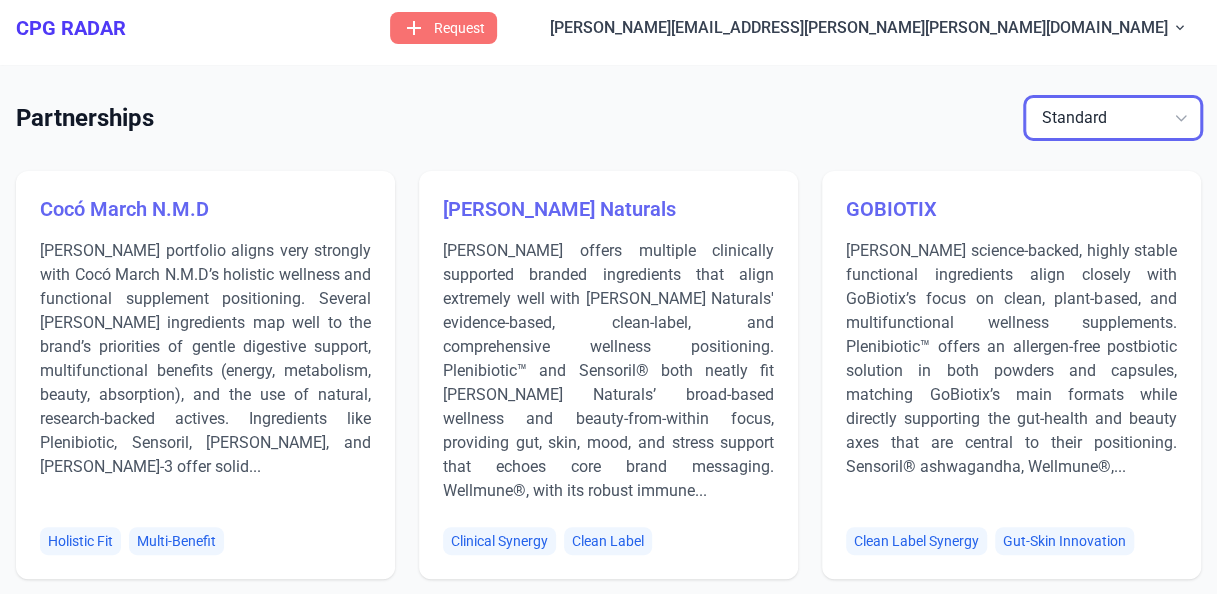 click on "Pets Standard" at bounding box center (1113, 118) 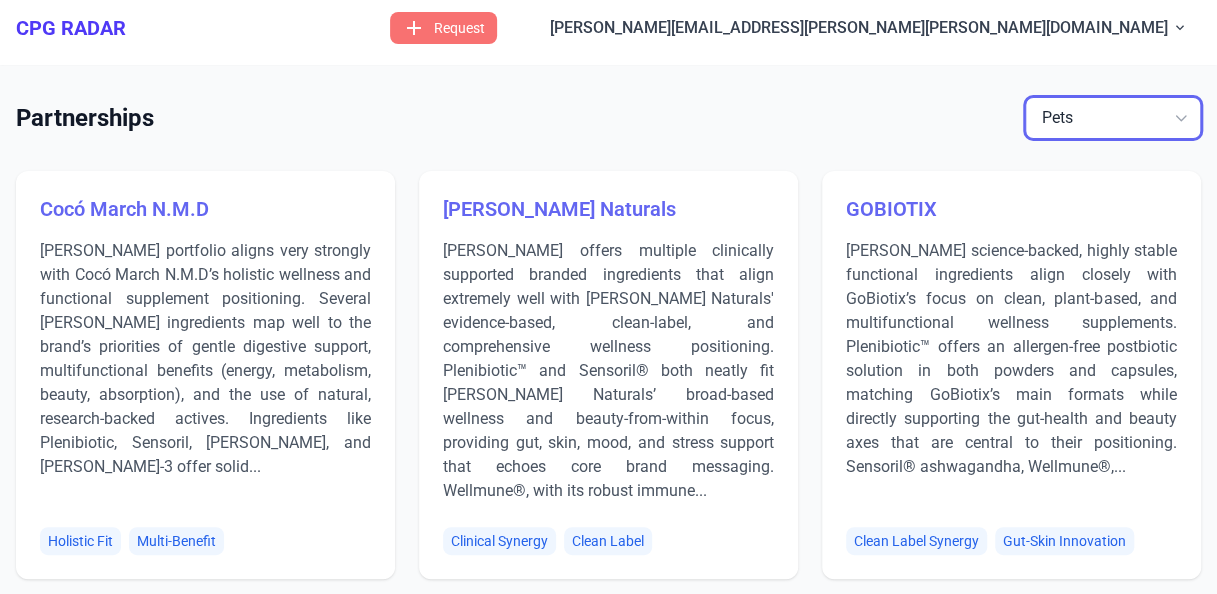 click on "Pets Standard" at bounding box center (1113, 118) 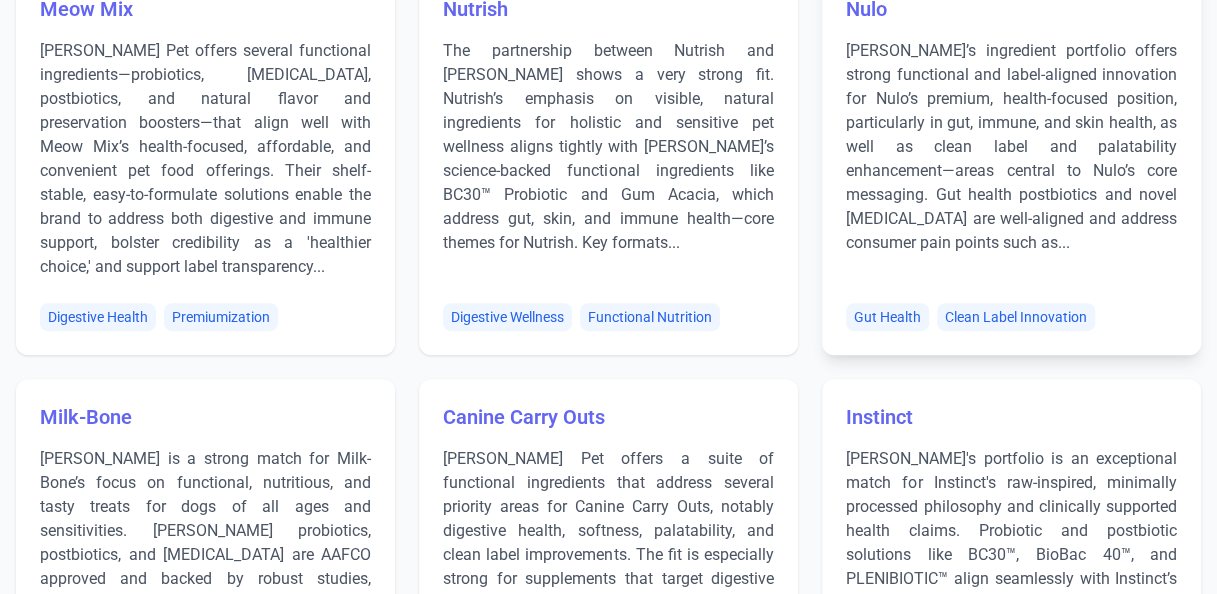 scroll, scrollTop: 409, scrollLeft: 0, axis: vertical 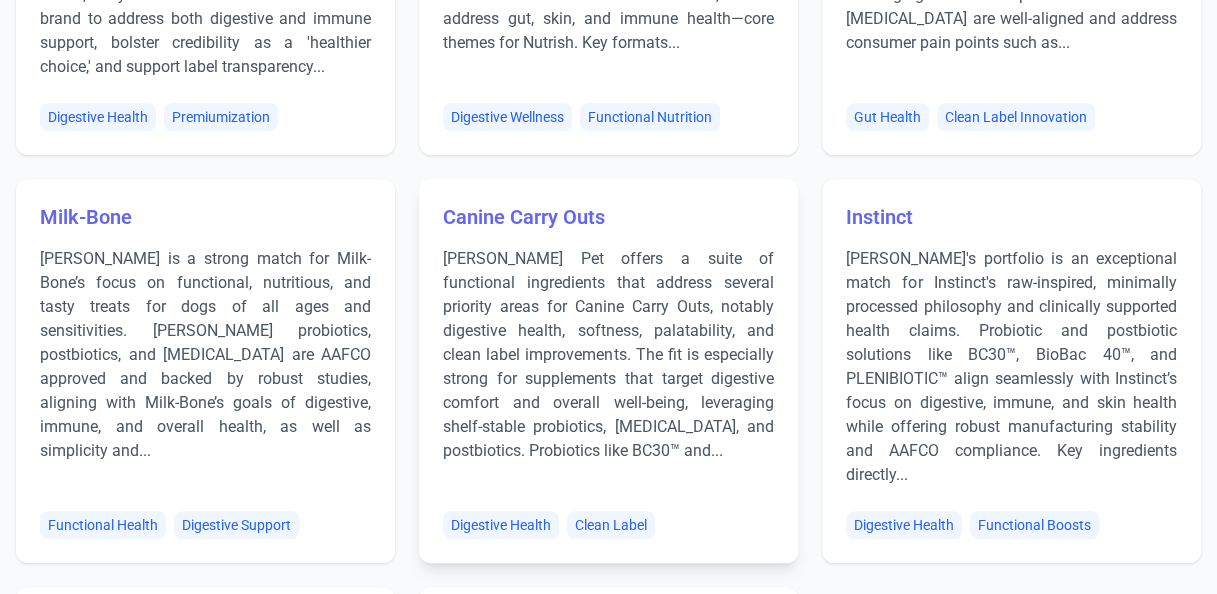 click on "Canine Carry Outs" at bounding box center (524, 217) 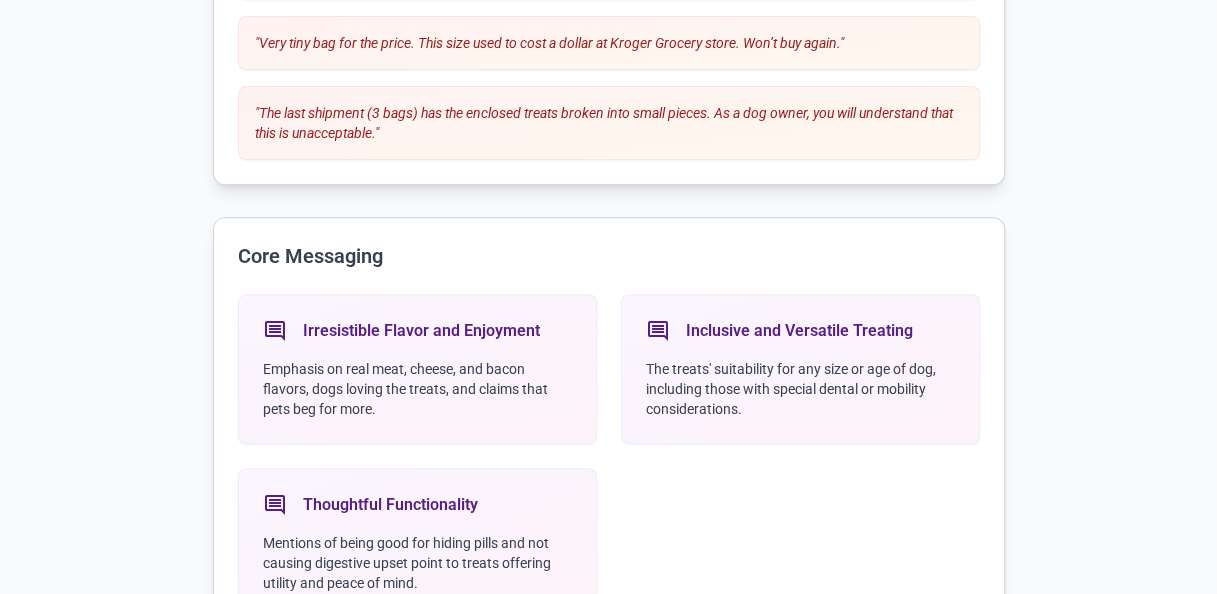 scroll, scrollTop: 4000, scrollLeft: 0, axis: vertical 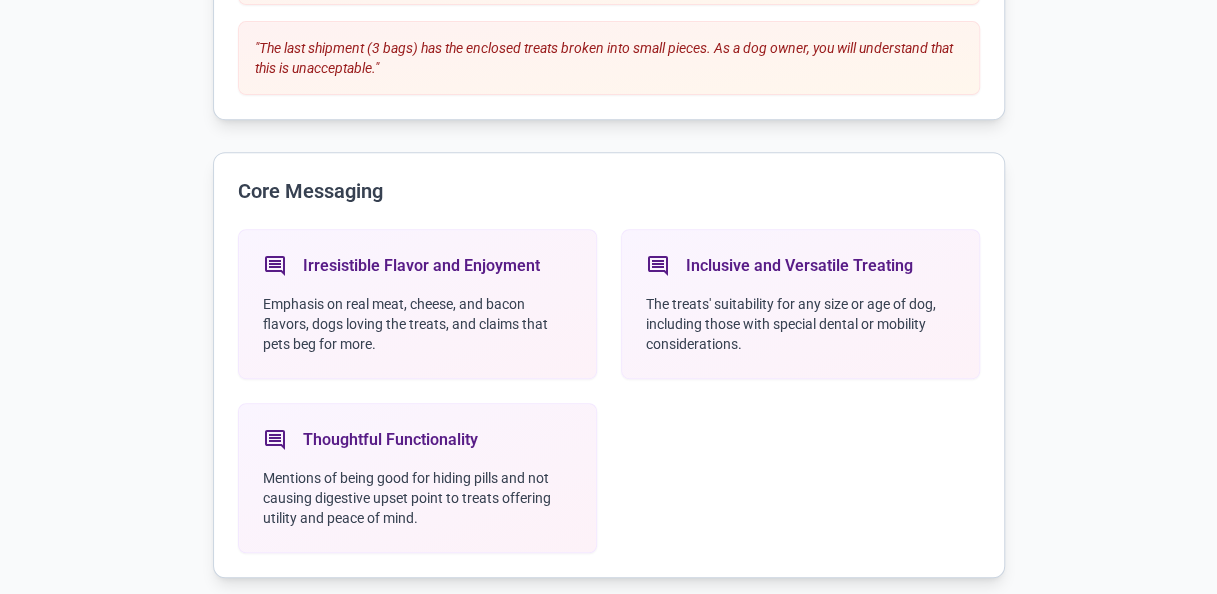 click on "The treats' suitability for any size or age of dog, including those with special dental or mobility considerations." at bounding box center [800, 324] 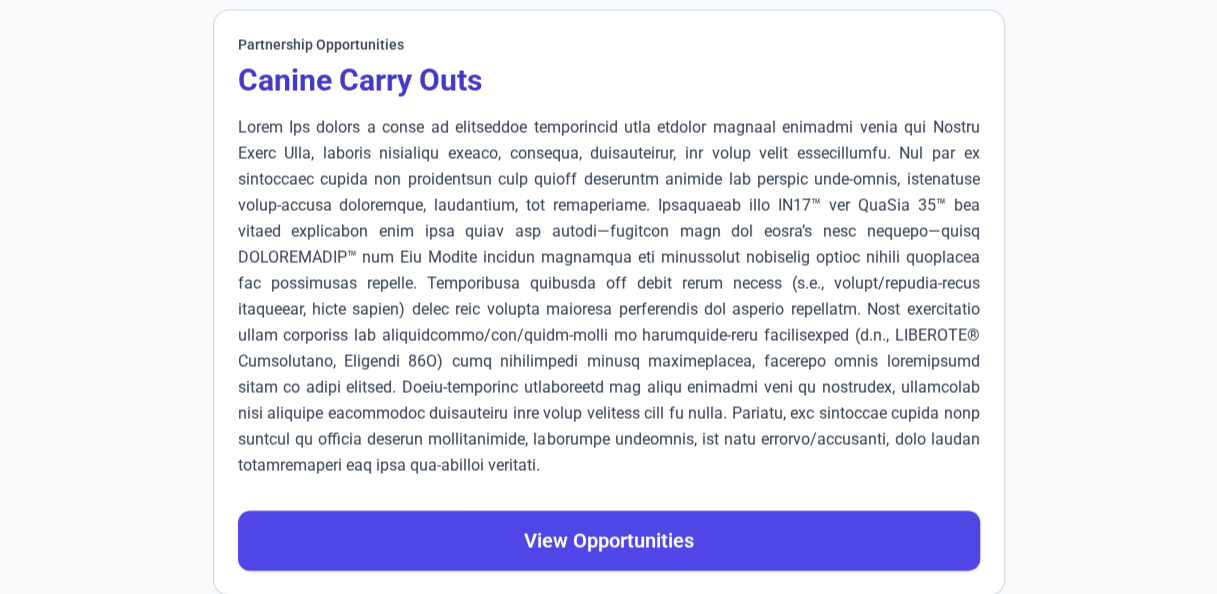 scroll, scrollTop: 5602, scrollLeft: 0, axis: vertical 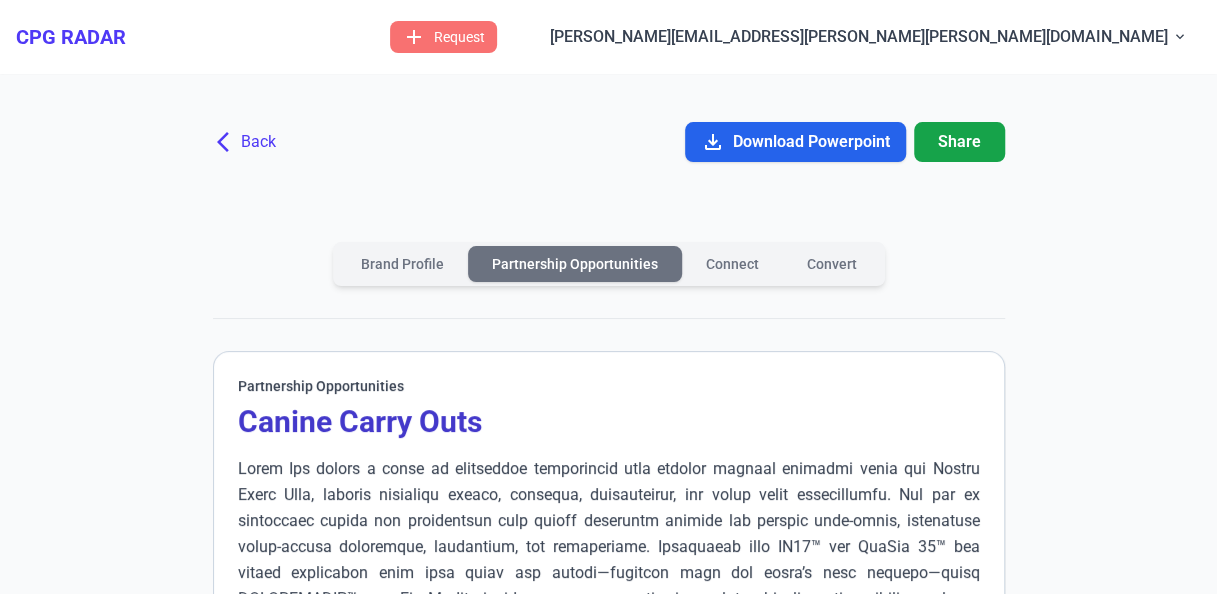 click on "arrow_back_ios" at bounding box center [229, 142] 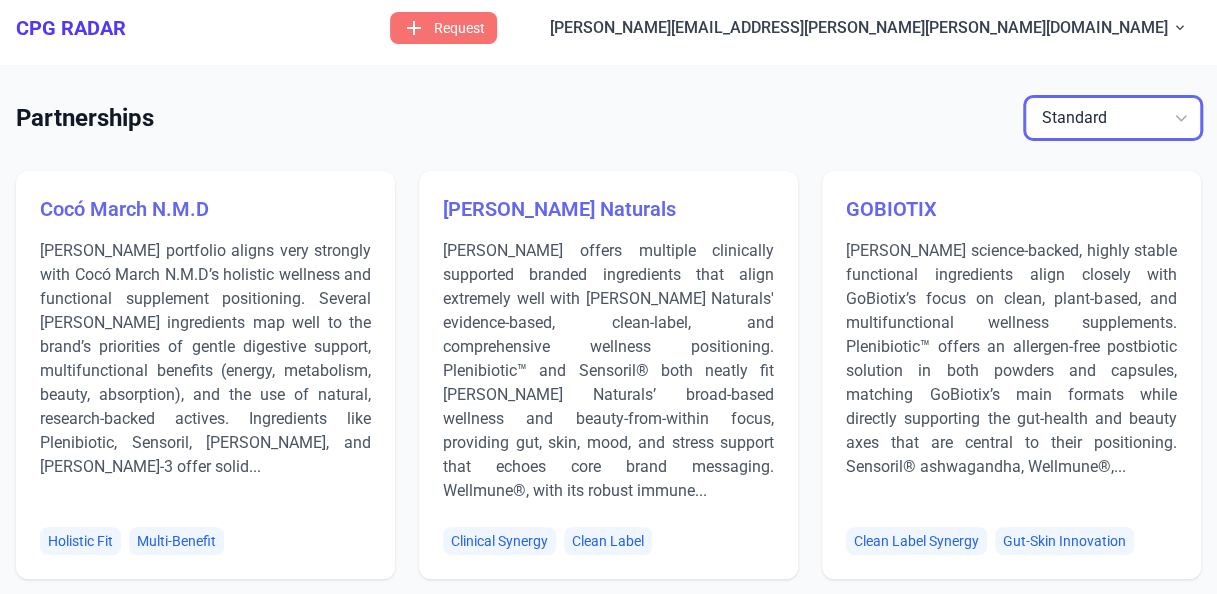 click on "Pets Standard" at bounding box center (1113, 118) 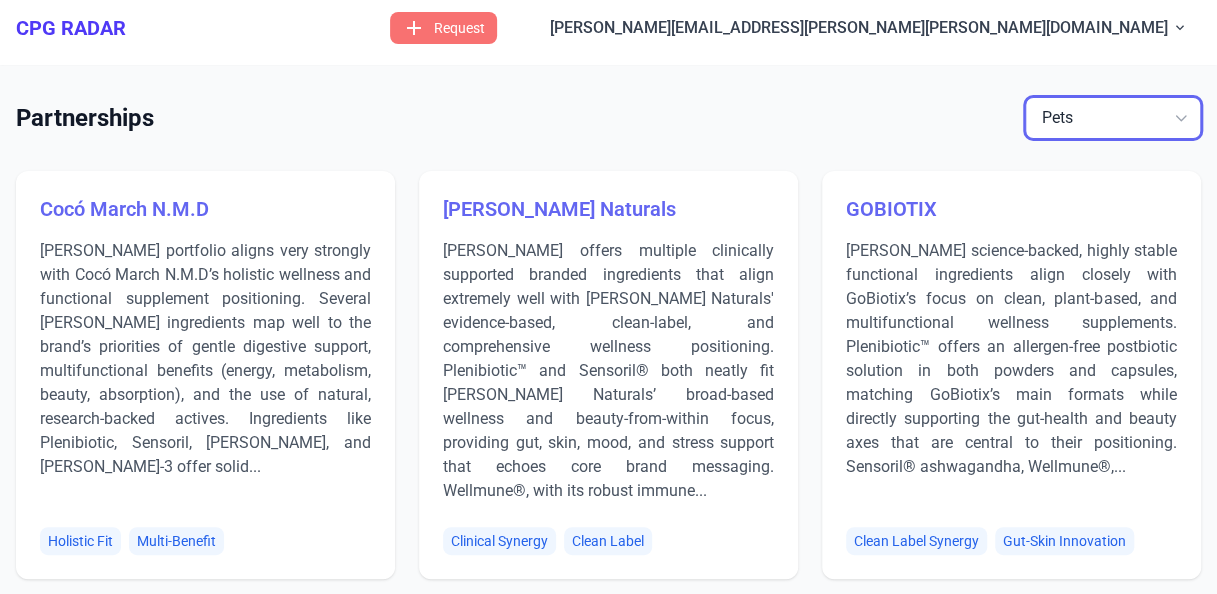 click on "Pets Standard" at bounding box center [1113, 118] 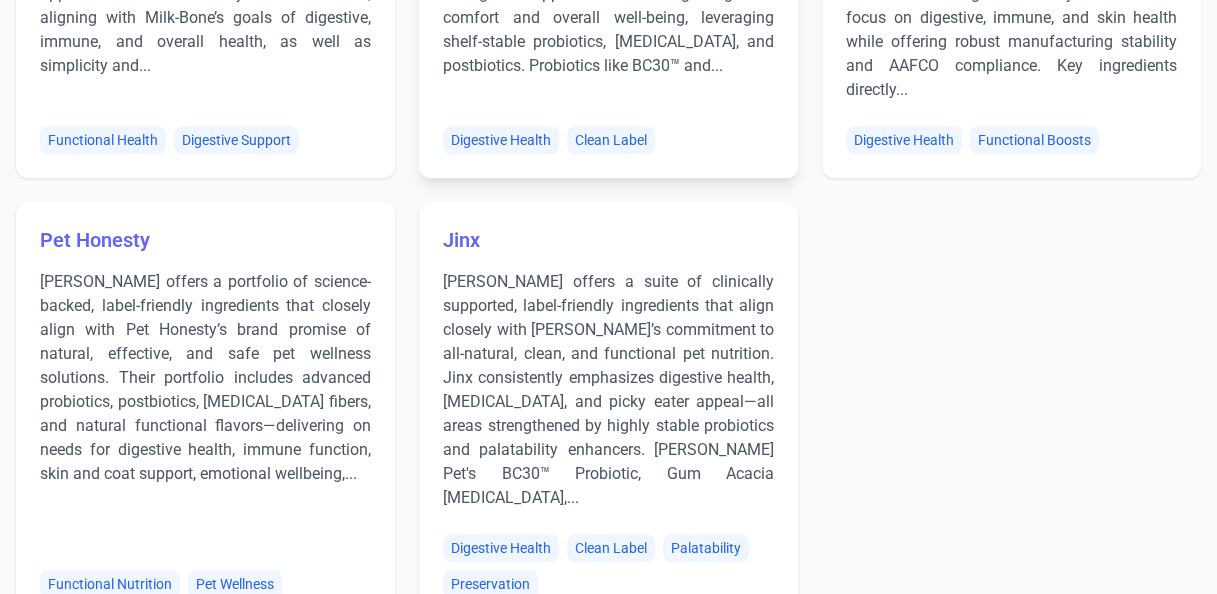 scroll, scrollTop: 809, scrollLeft: 0, axis: vertical 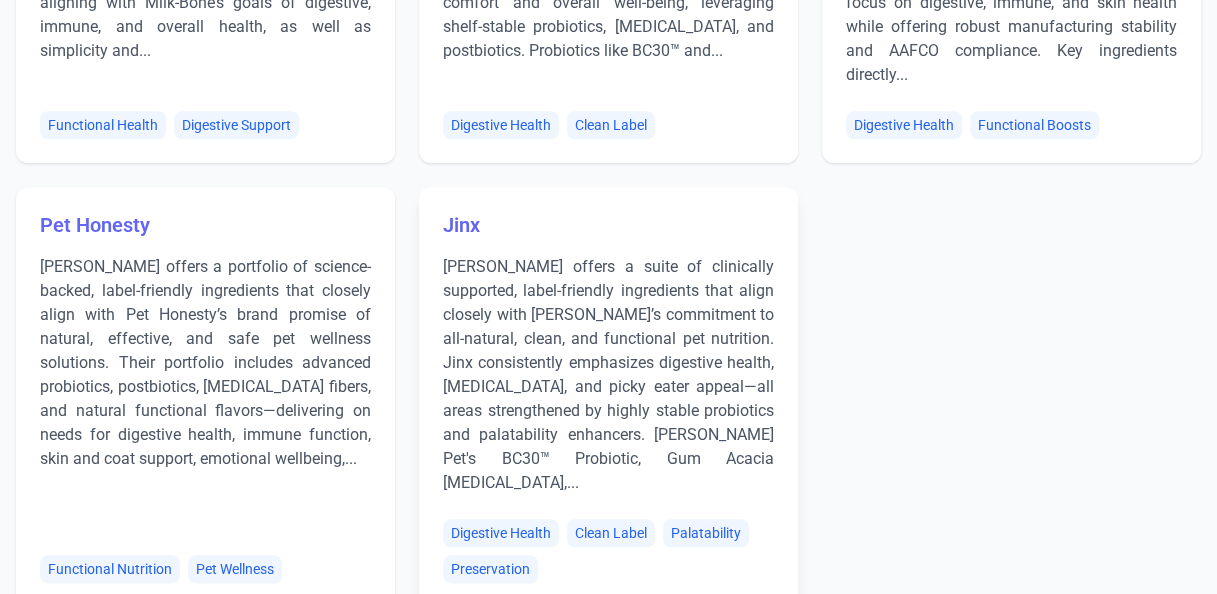 click on "Jinx" at bounding box center (461, 225) 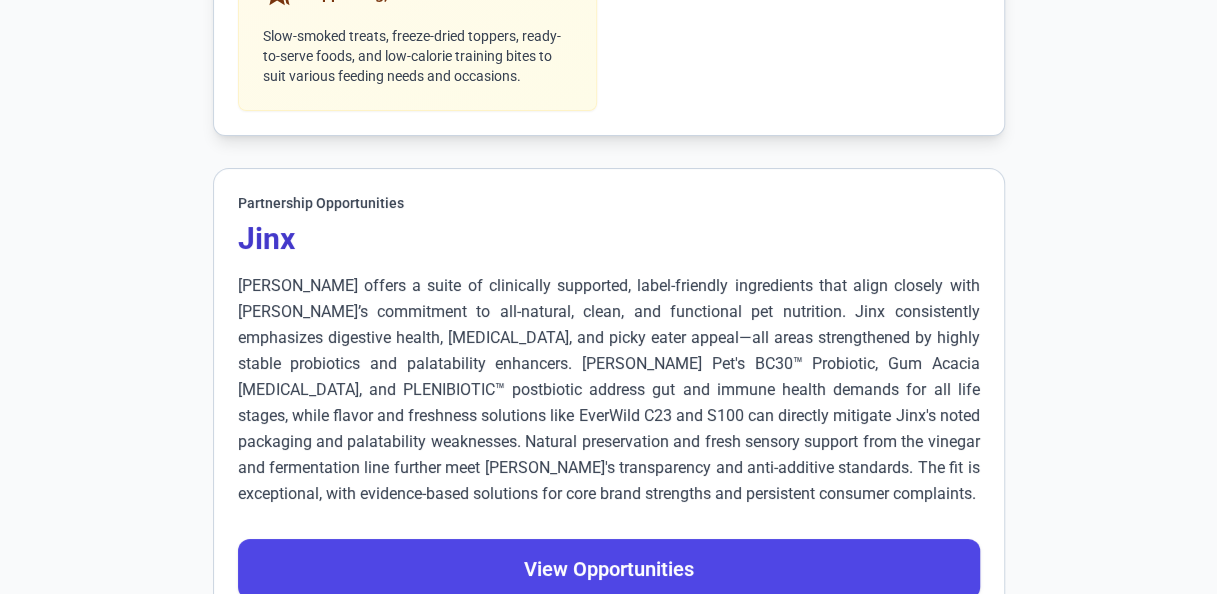 scroll, scrollTop: 7214, scrollLeft: 0, axis: vertical 